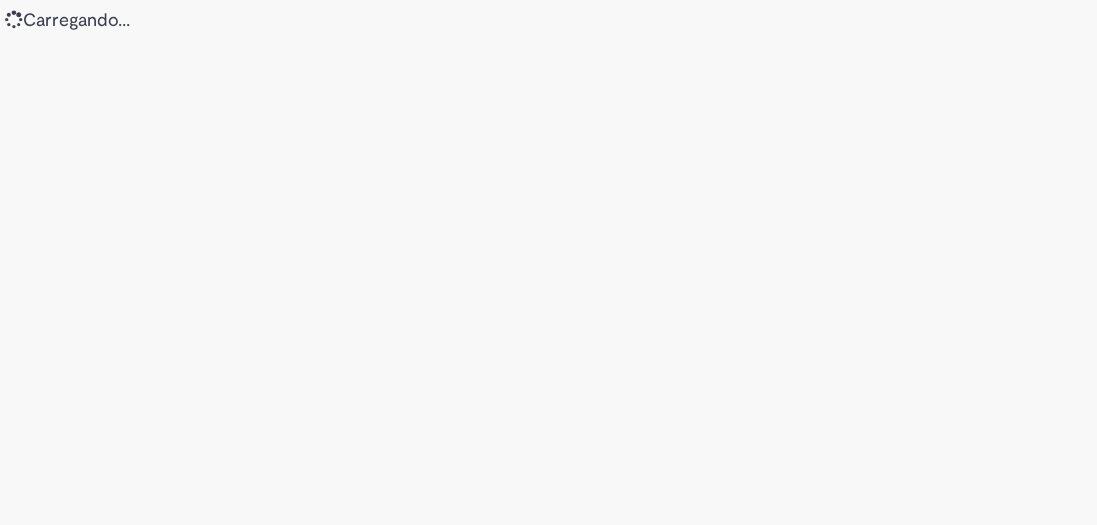 scroll, scrollTop: 0, scrollLeft: 0, axis: both 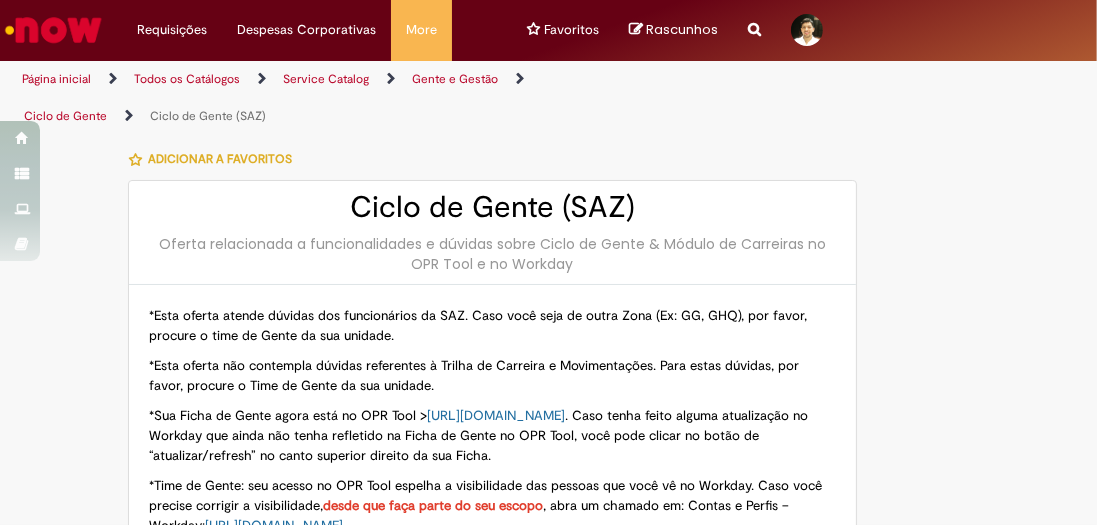 type on "********" 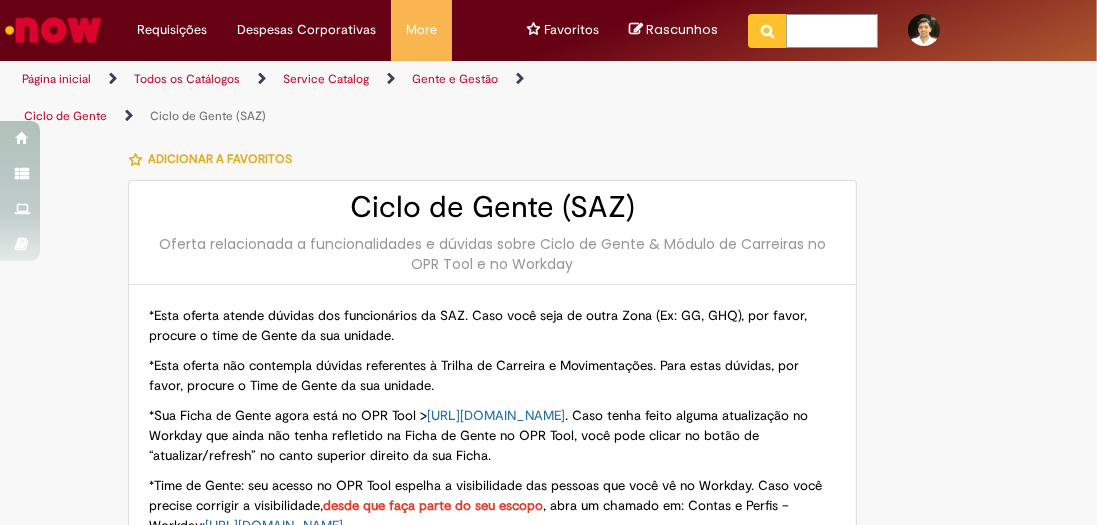 click at bounding box center (832, 31) 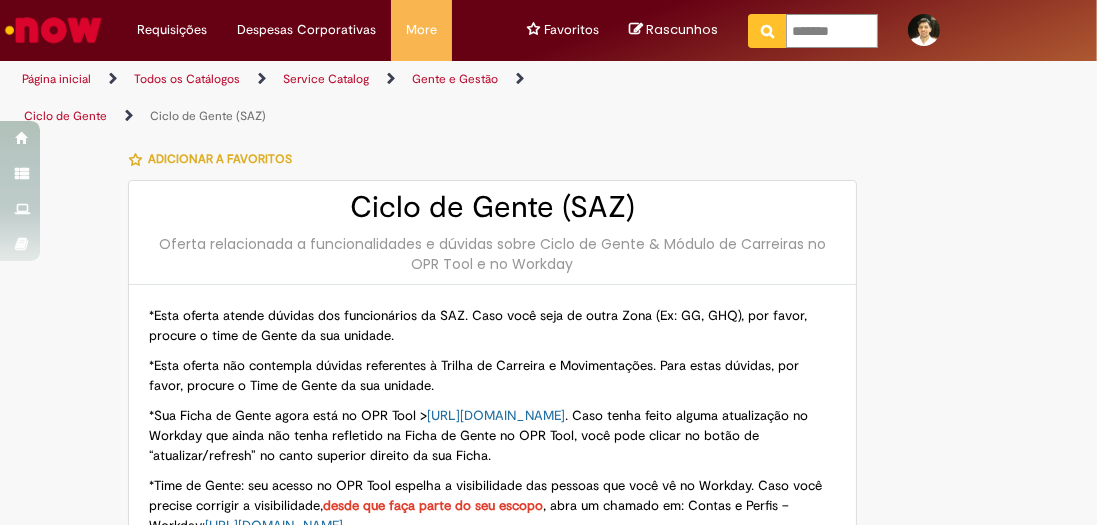 type on "********" 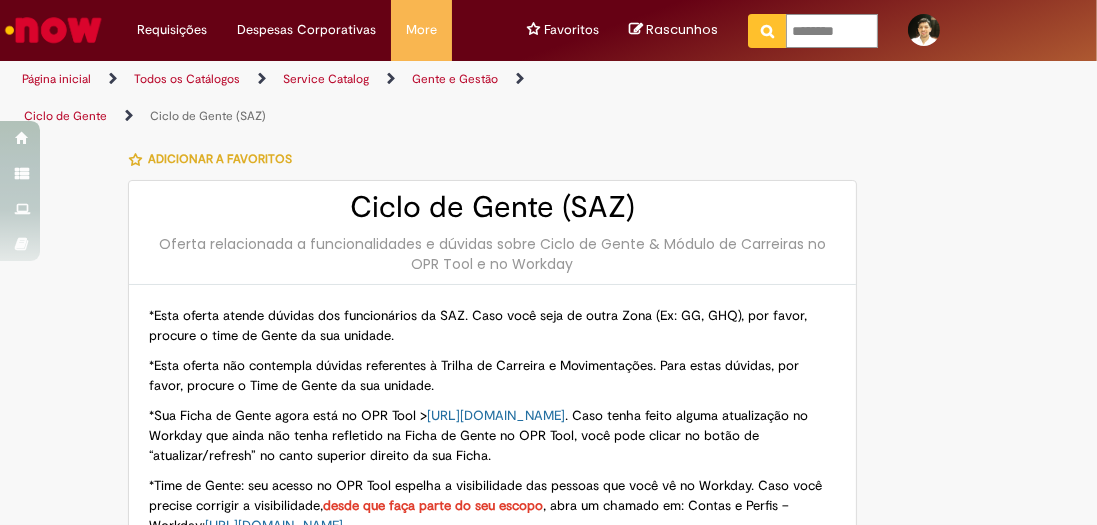 click at bounding box center [767, 31] 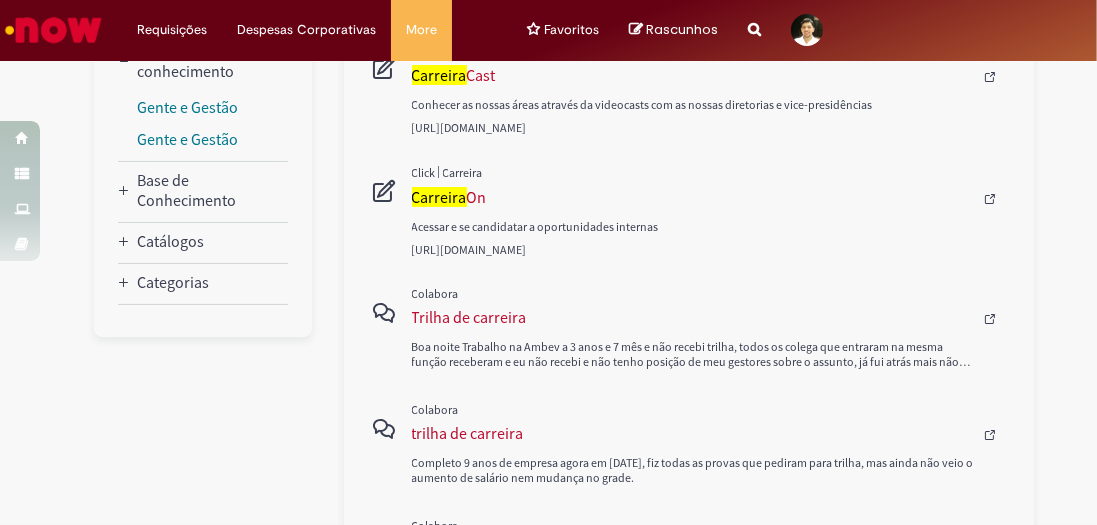 scroll, scrollTop: 0, scrollLeft: 0, axis: both 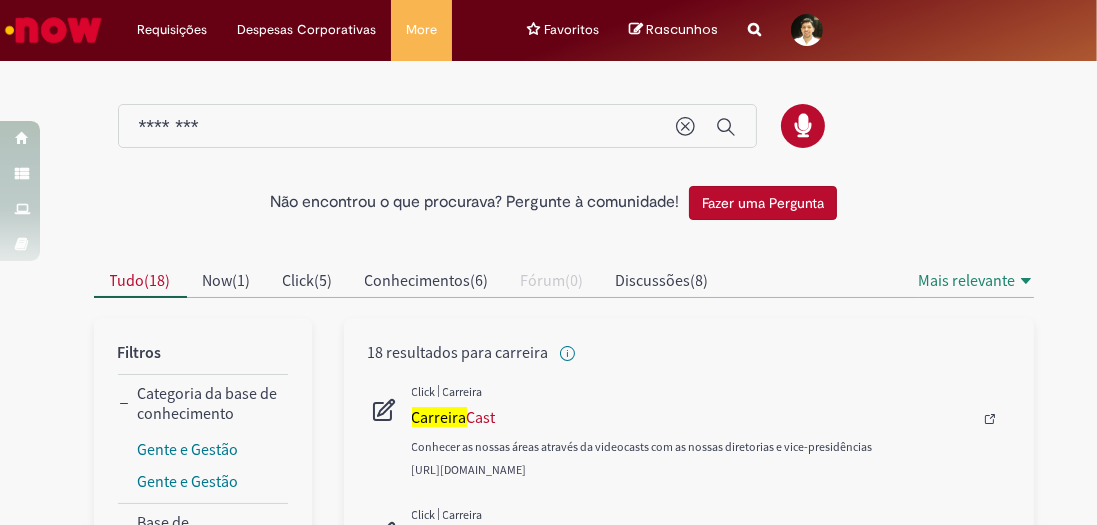 type 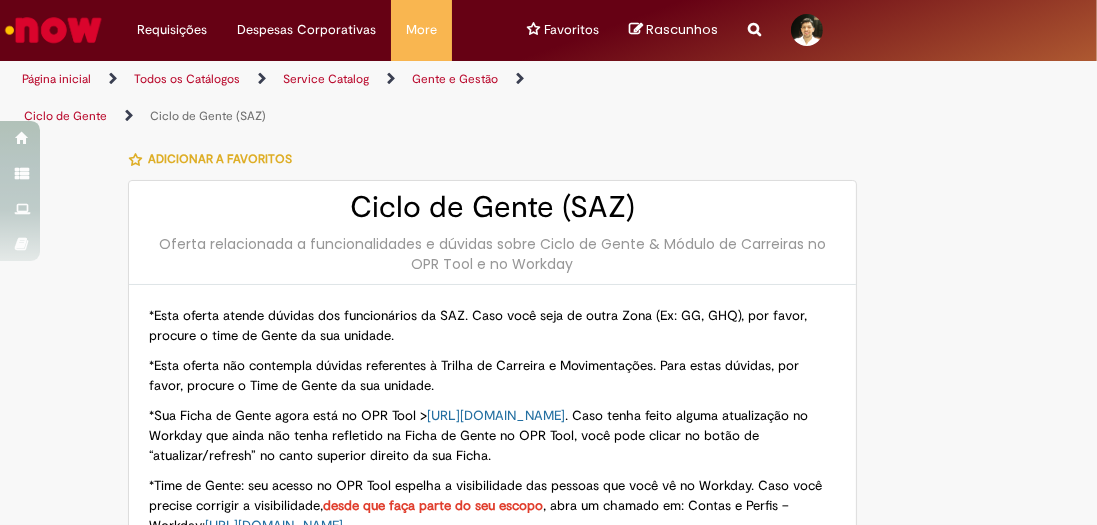 type on "********" 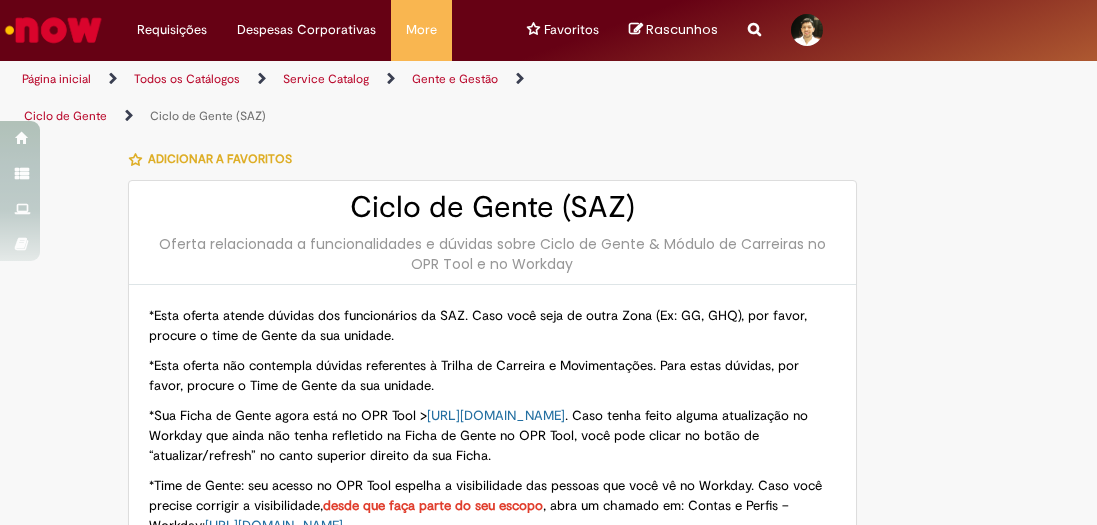 type on "********" 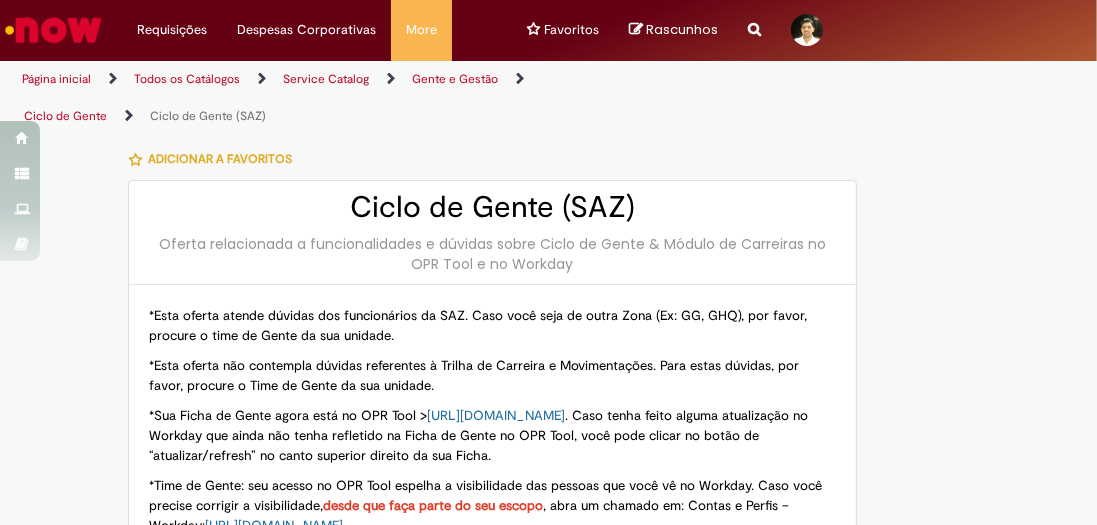 type on "**********" 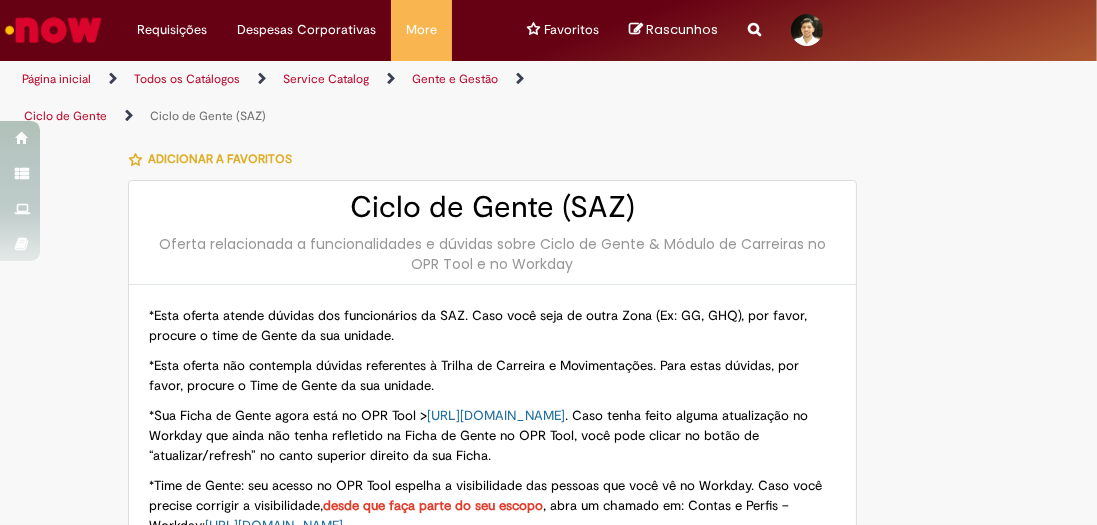 click on "Ciclo de Gente" at bounding box center [65, 116] 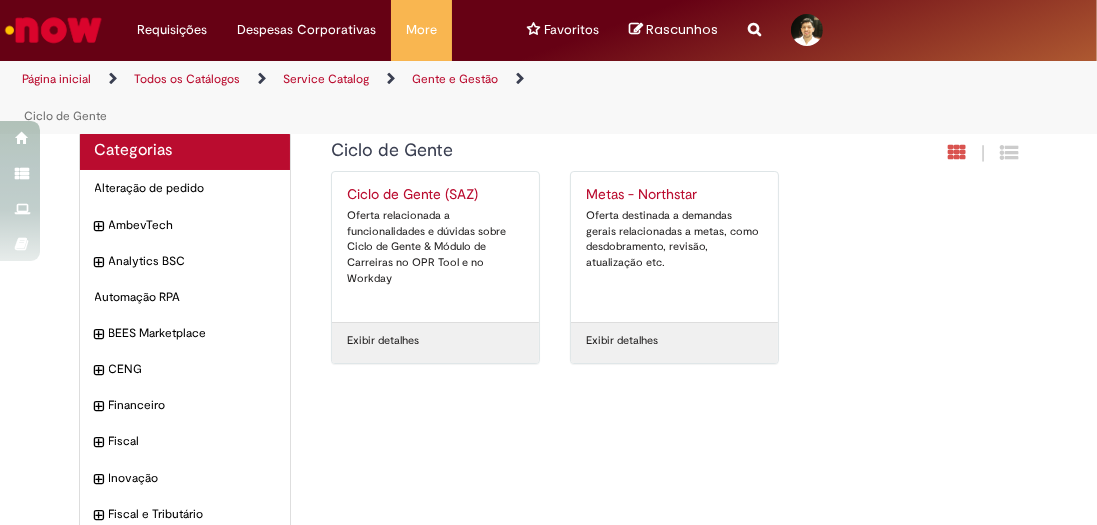 scroll, scrollTop: 0, scrollLeft: 0, axis: both 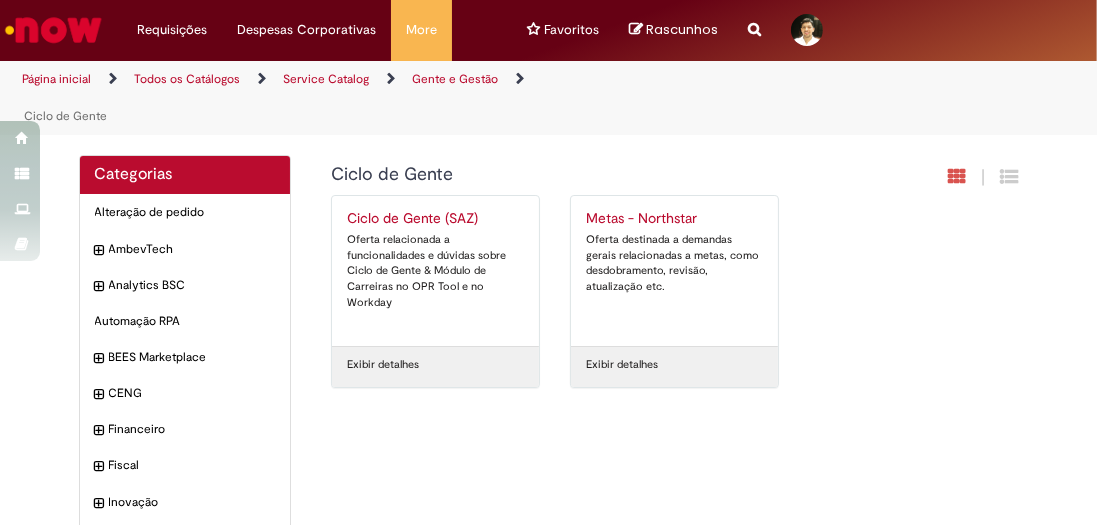 click at bounding box center [754, 18] 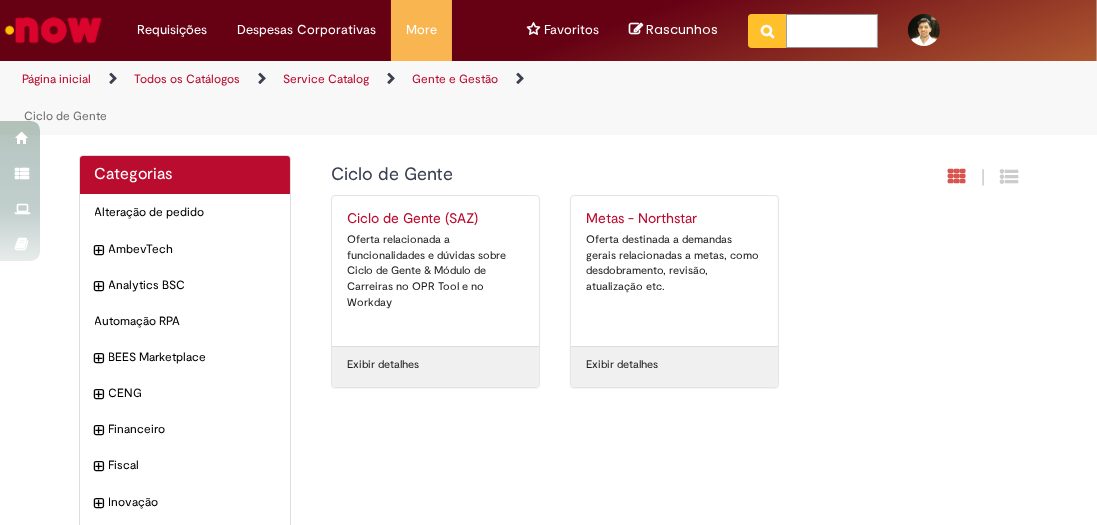 click at bounding box center (832, 31) 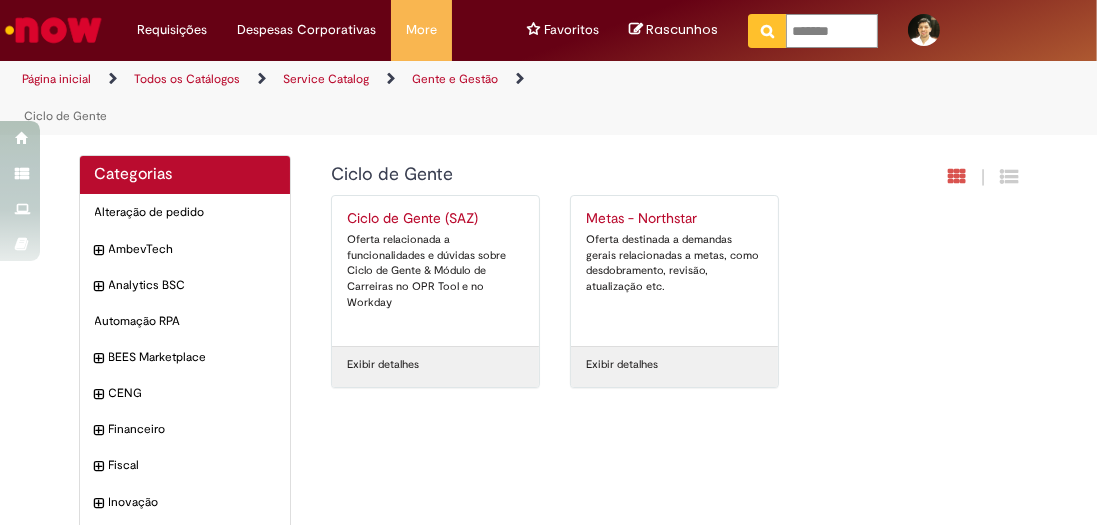 type on "********" 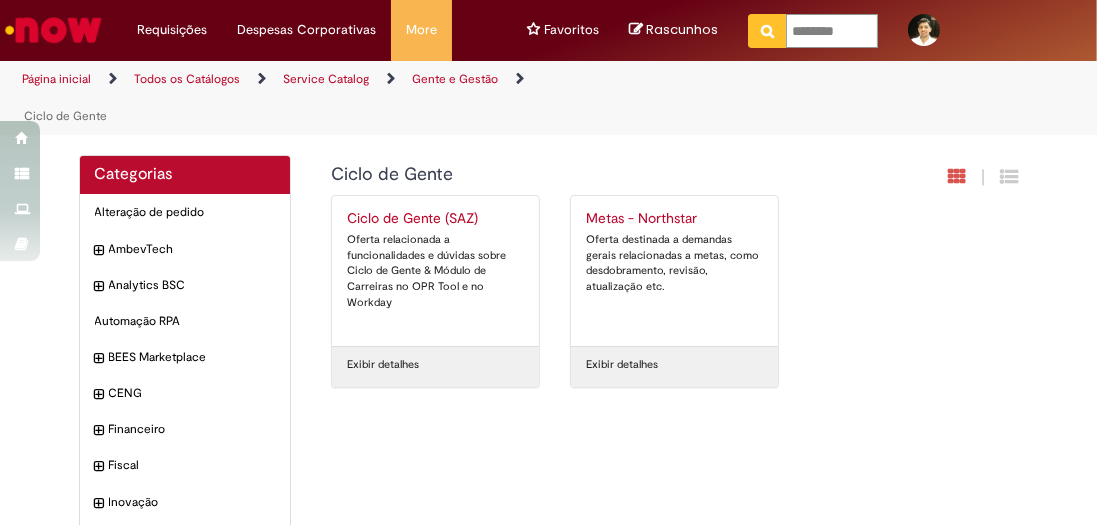 click at bounding box center (767, 31) 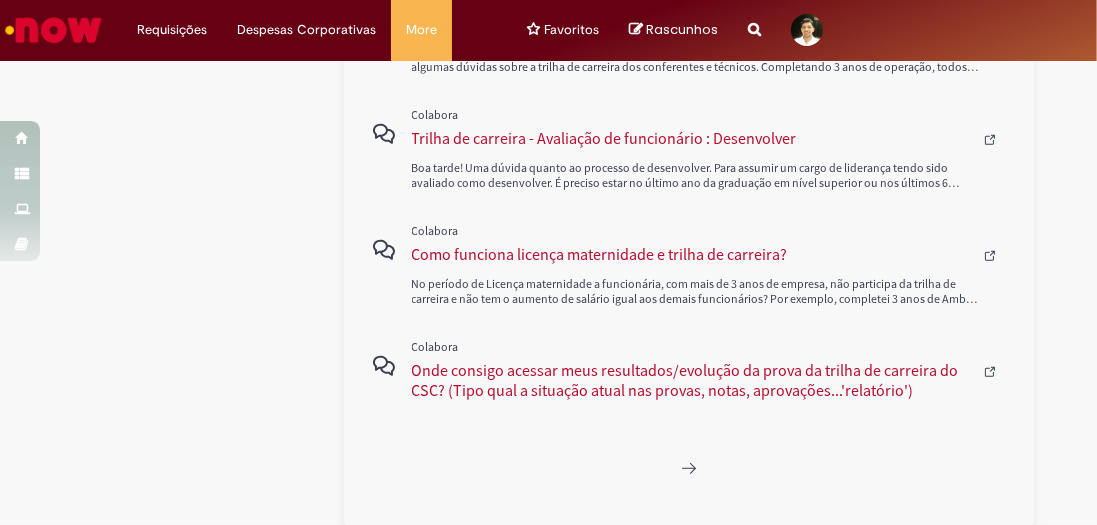 scroll, scrollTop: 1109, scrollLeft: 0, axis: vertical 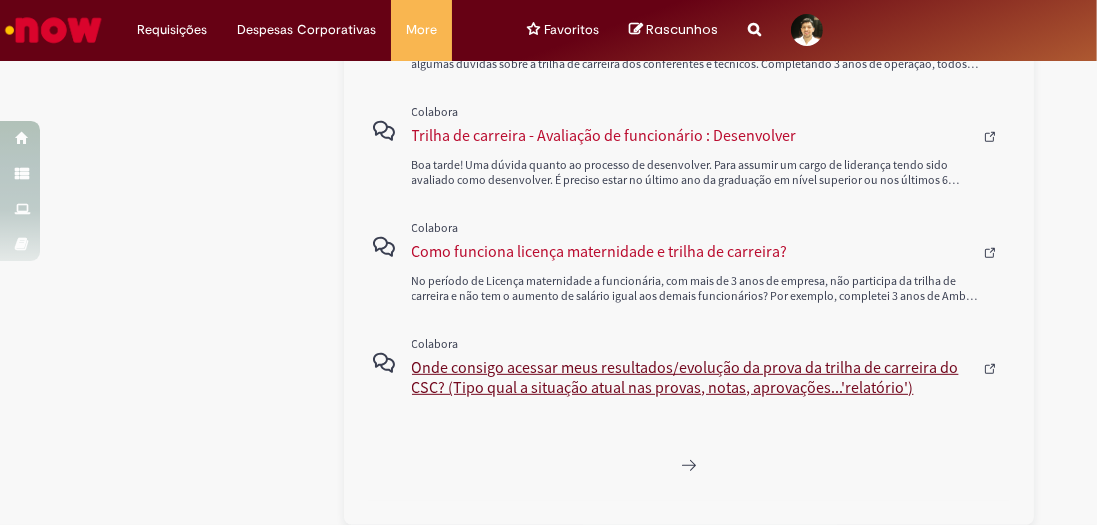 click on "Onde consigo acessar meus resultados/evolução da prova da trilha de carreira do CSC? (Tipo qual a situação atual nas provas, notas, aprovações...'relatório')" at bounding box center [696, 377] 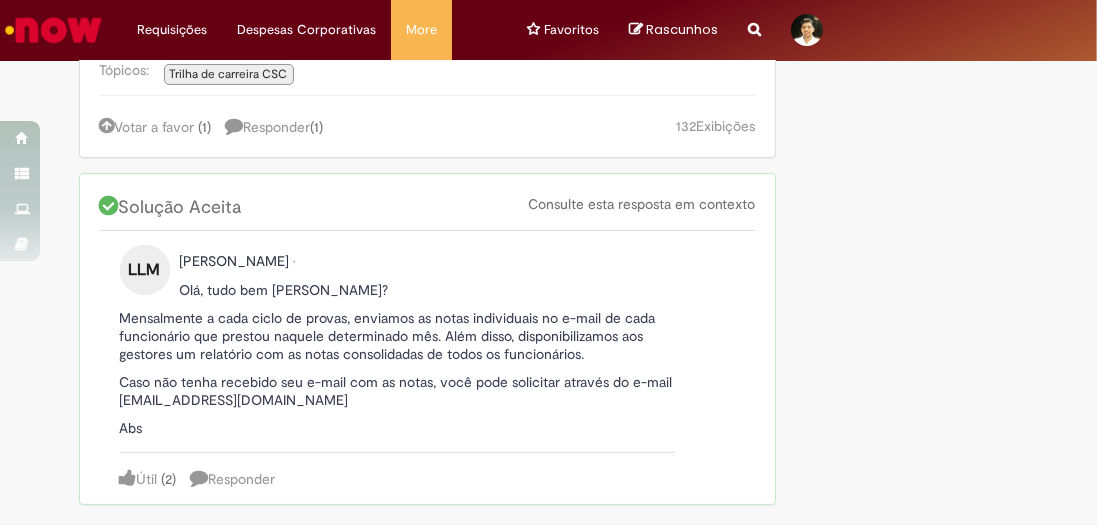 scroll, scrollTop: 0, scrollLeft: 0, axis: both 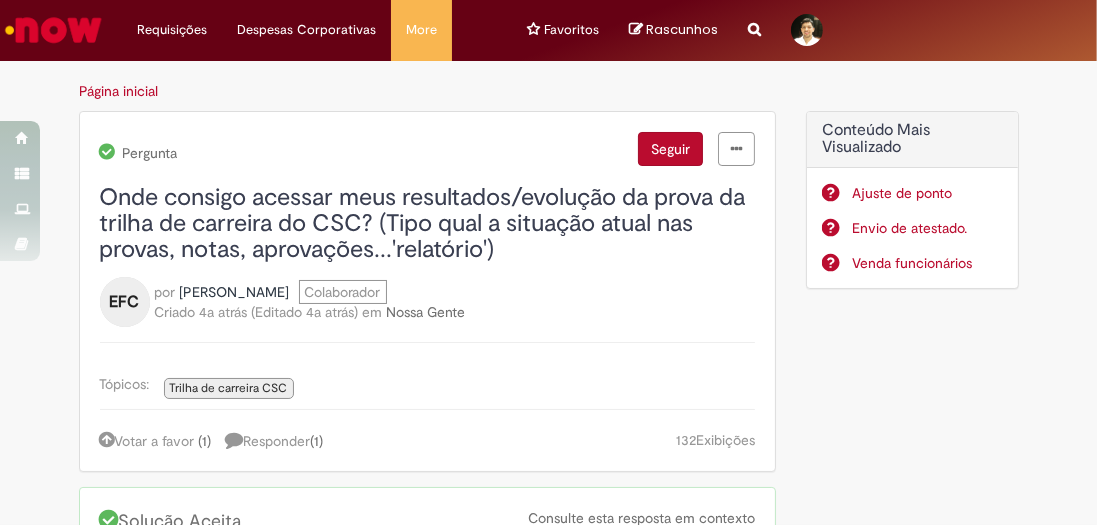 click on "Ajuste de ponto" at bounding box center [927, 193] 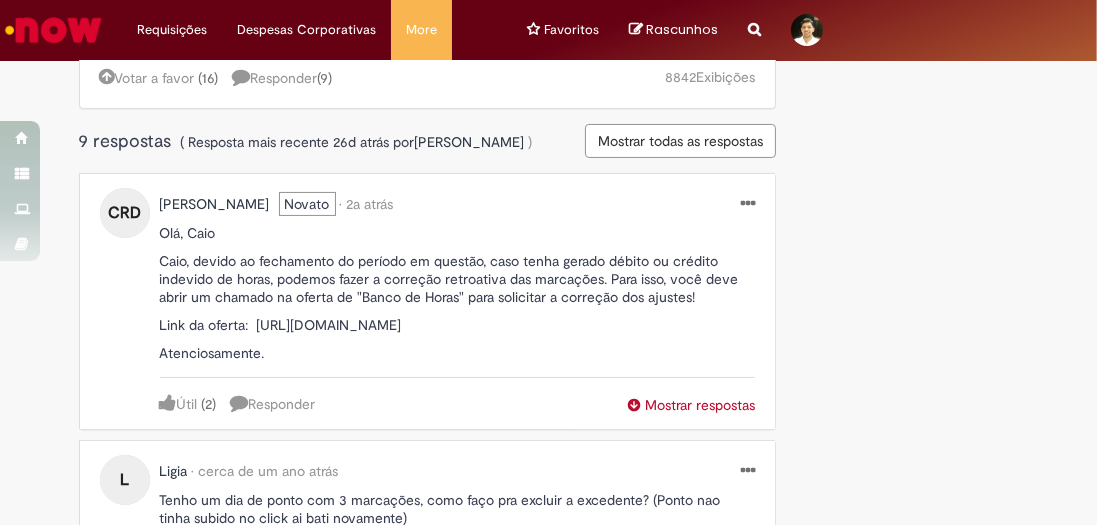 scroll, scrollTop: 0, scrollLeft: 0, axis: both 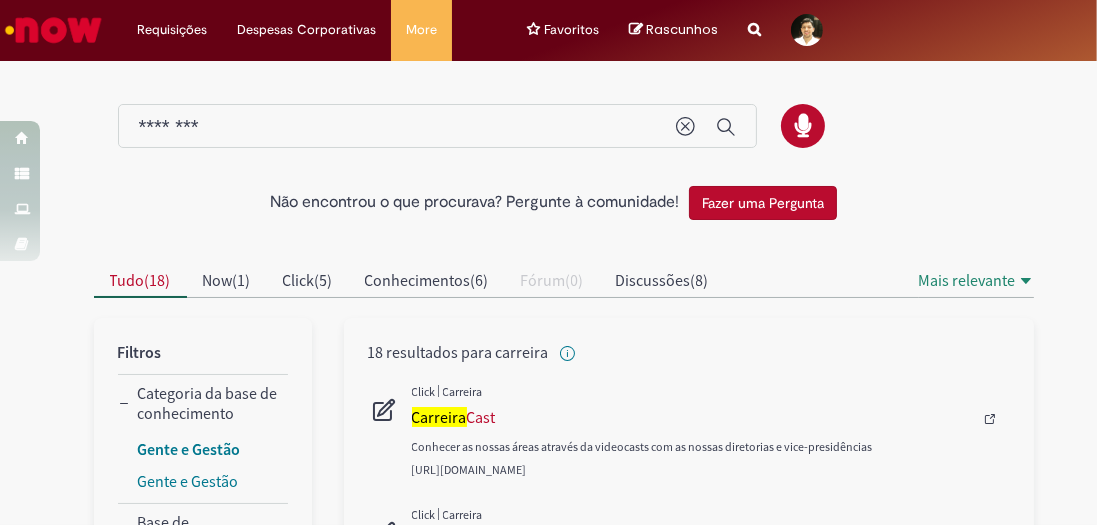 click on "Gente e Gestão" at bounding box center (189, 449) 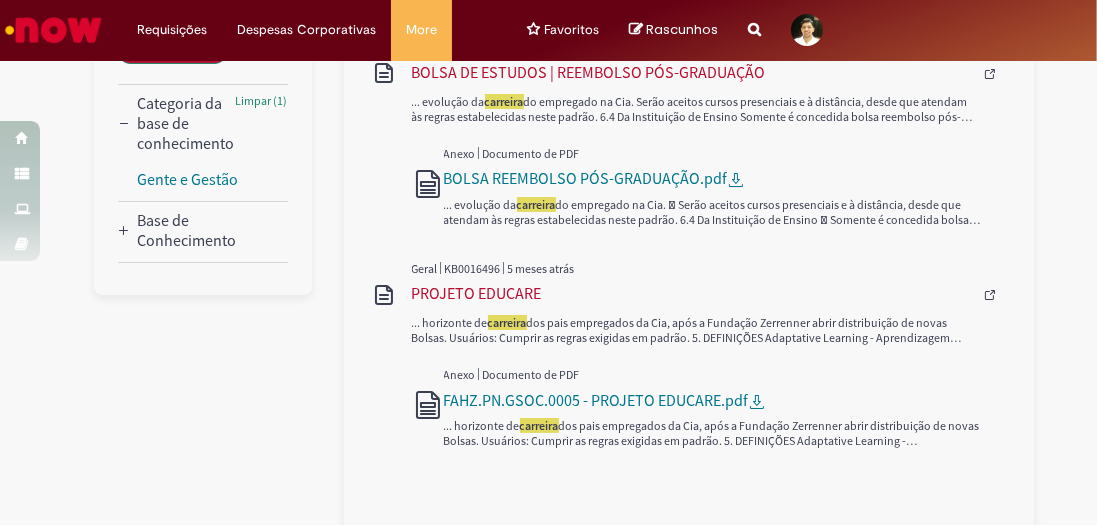 scroll, scrollTop: 366, scrollLeft: 0, axis: vertical 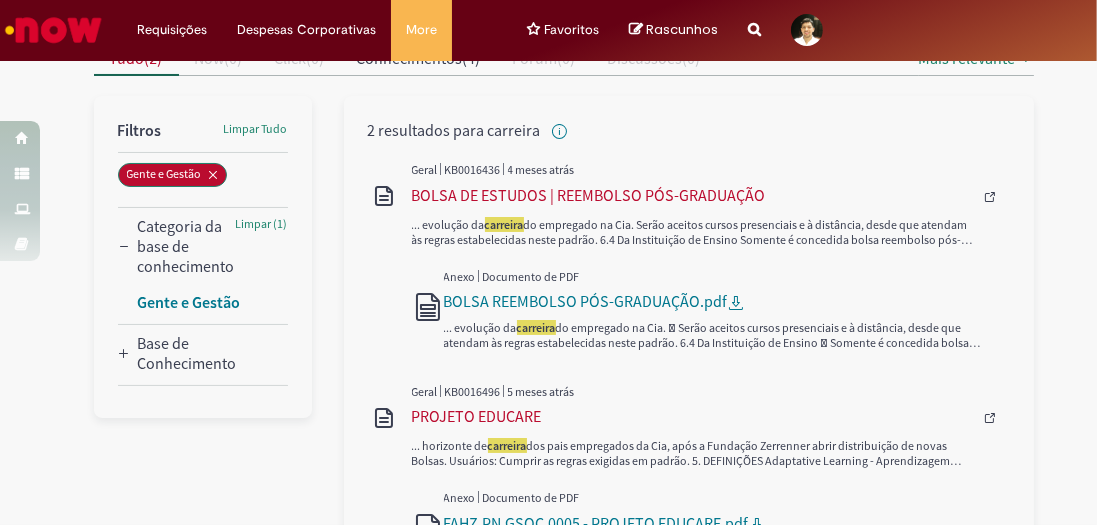 click on "Gente e Gestão" at bounding box center (189, 302) 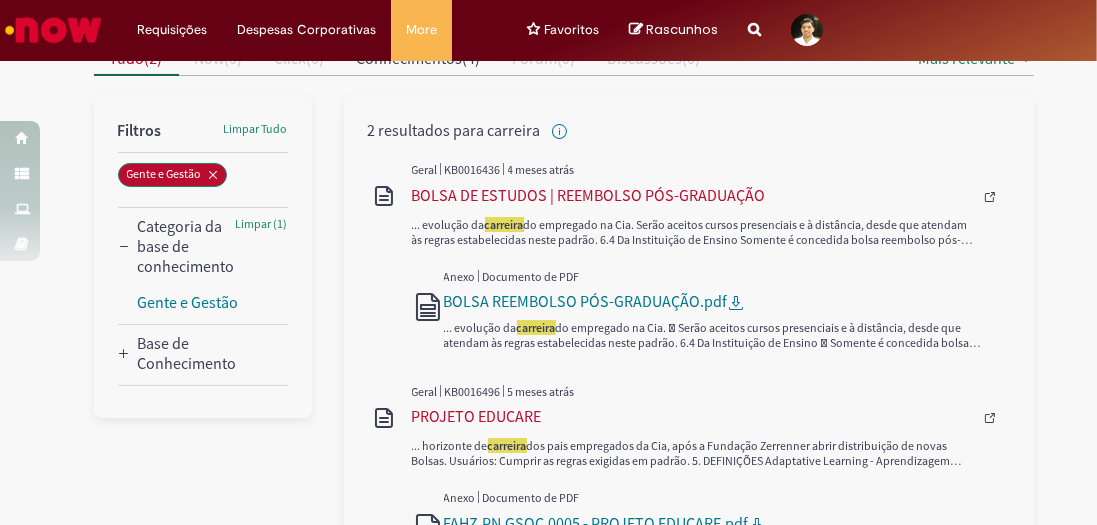 click at bounding box center [754, 18] 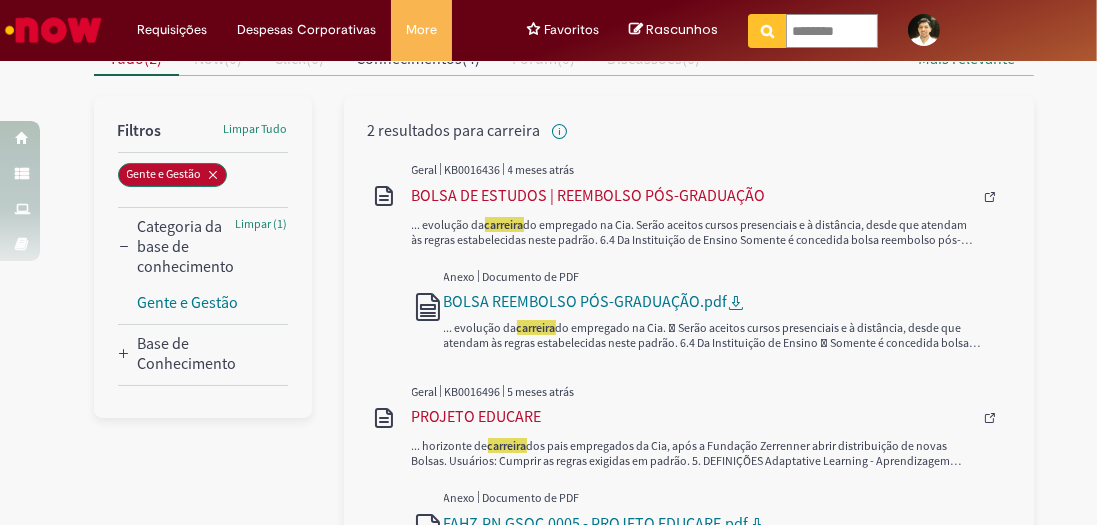 click on "********" at bounding box center (832, 31) 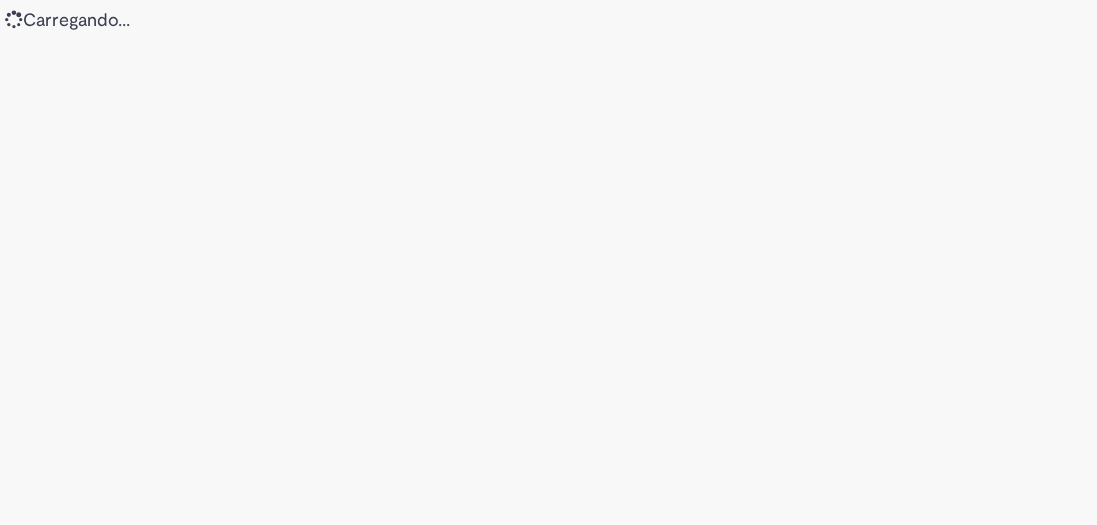 scroll, scrollTop: 0, scrollLeft: 0, axis: both 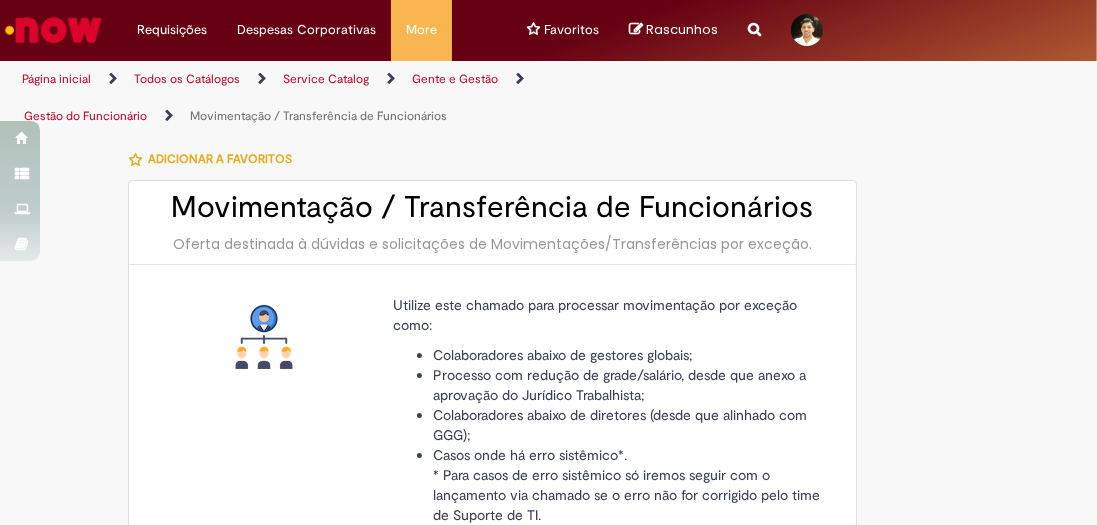 type on "********" 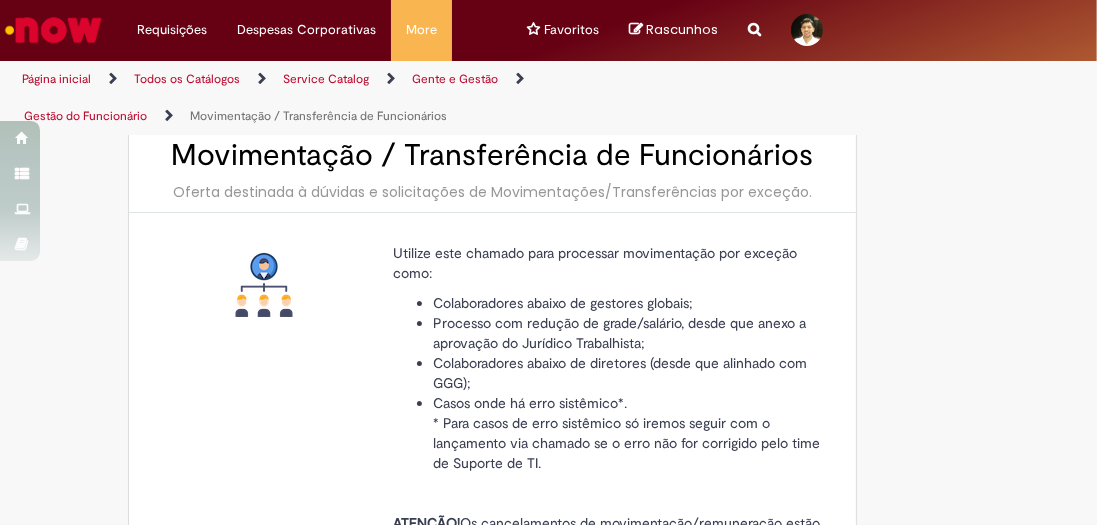 scroll, scrollTop: 0, scrollLeft: 0, axis: both 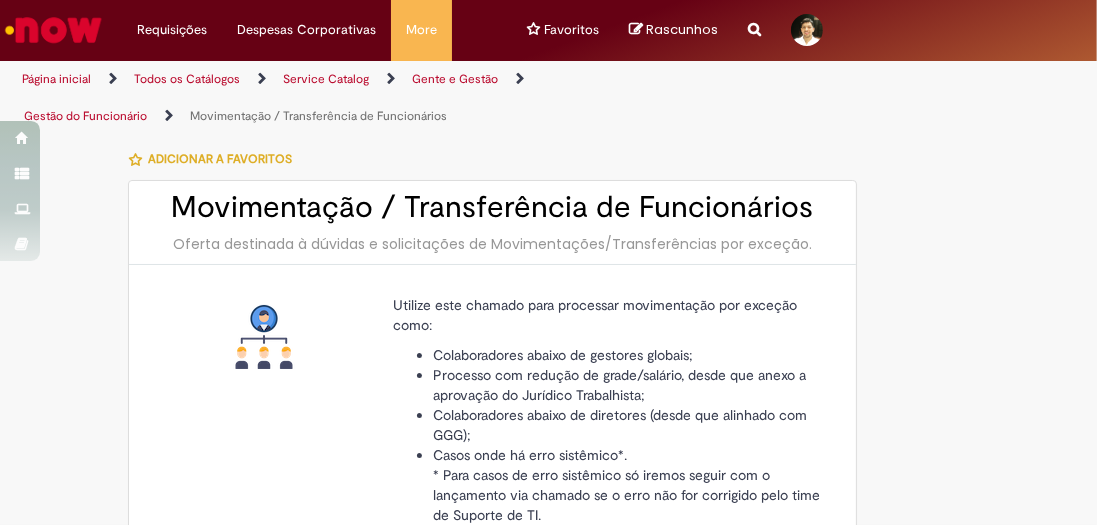 click on "Gestão do Funcionário" at bounding box center [85, 116] 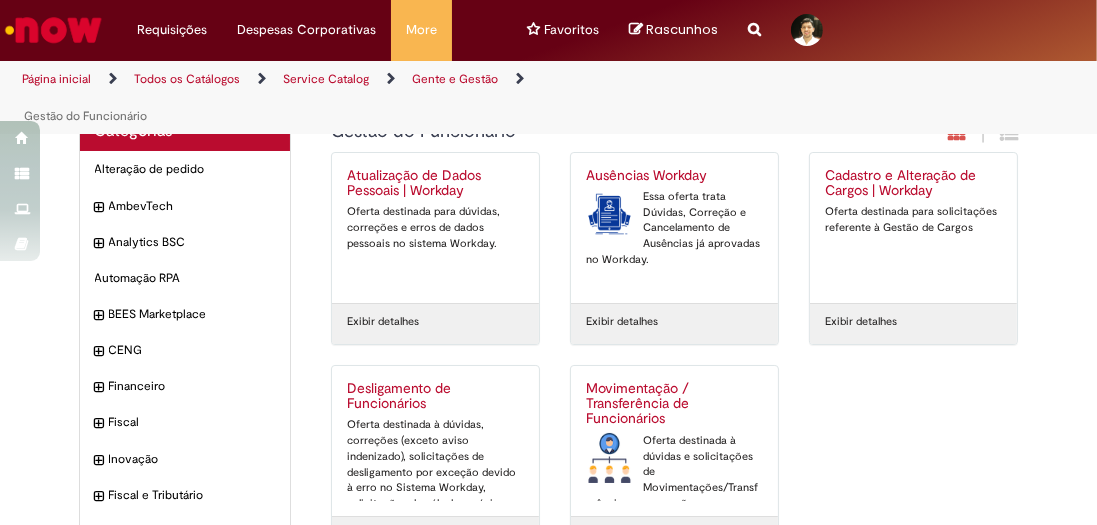 scroll, scrollTop: 0, scrollLeft: 0, axis: both 